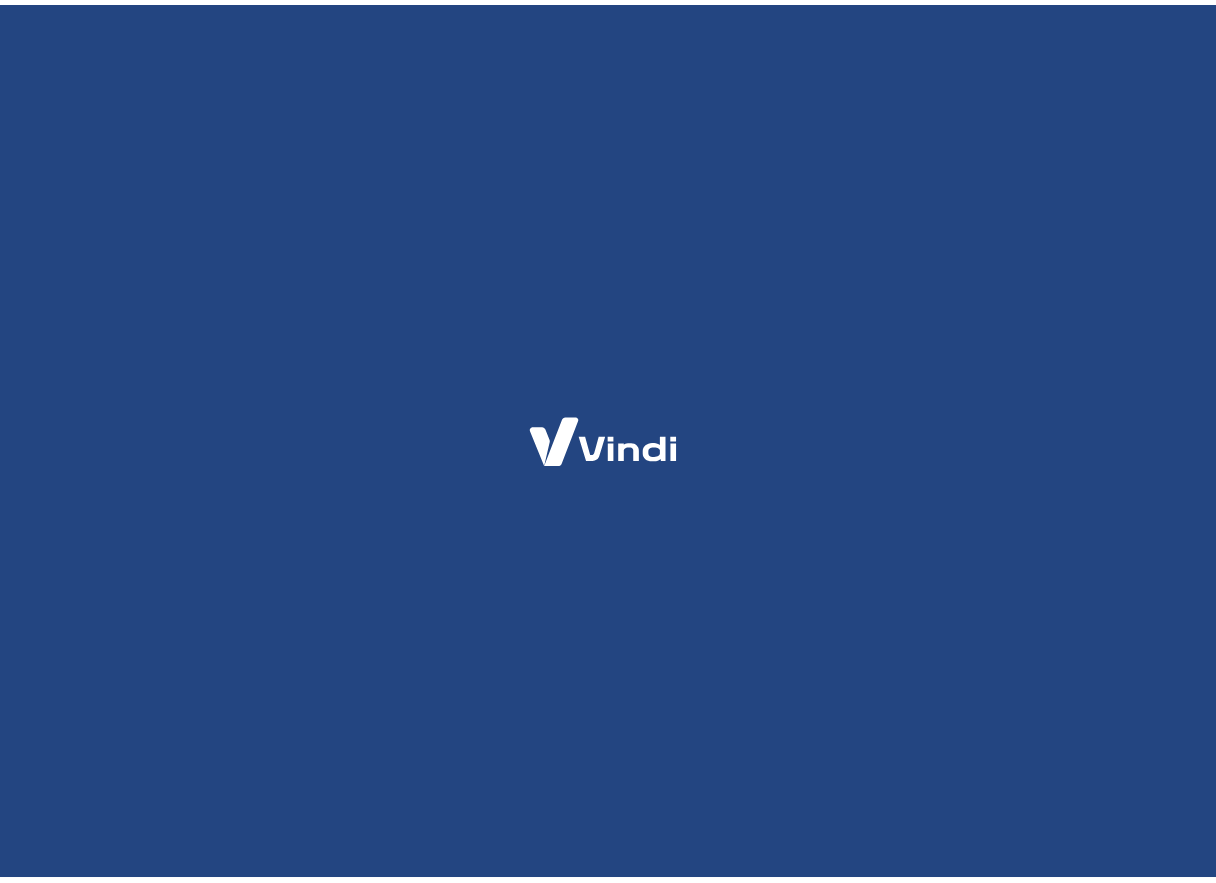 scroll, scrollTop: 0, scrollLeft: 0, axis: both 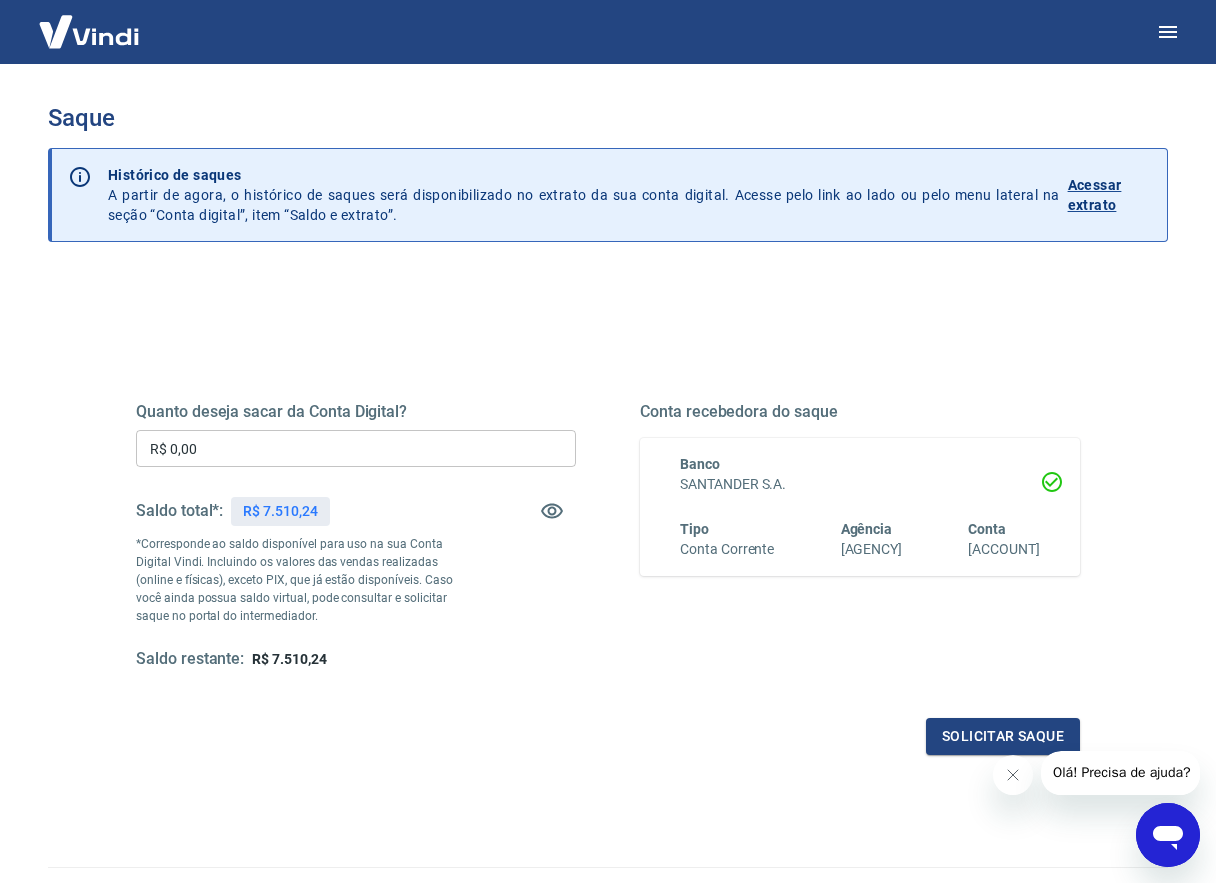 click on "R$ 0,00" at bounding box center [356, 448] 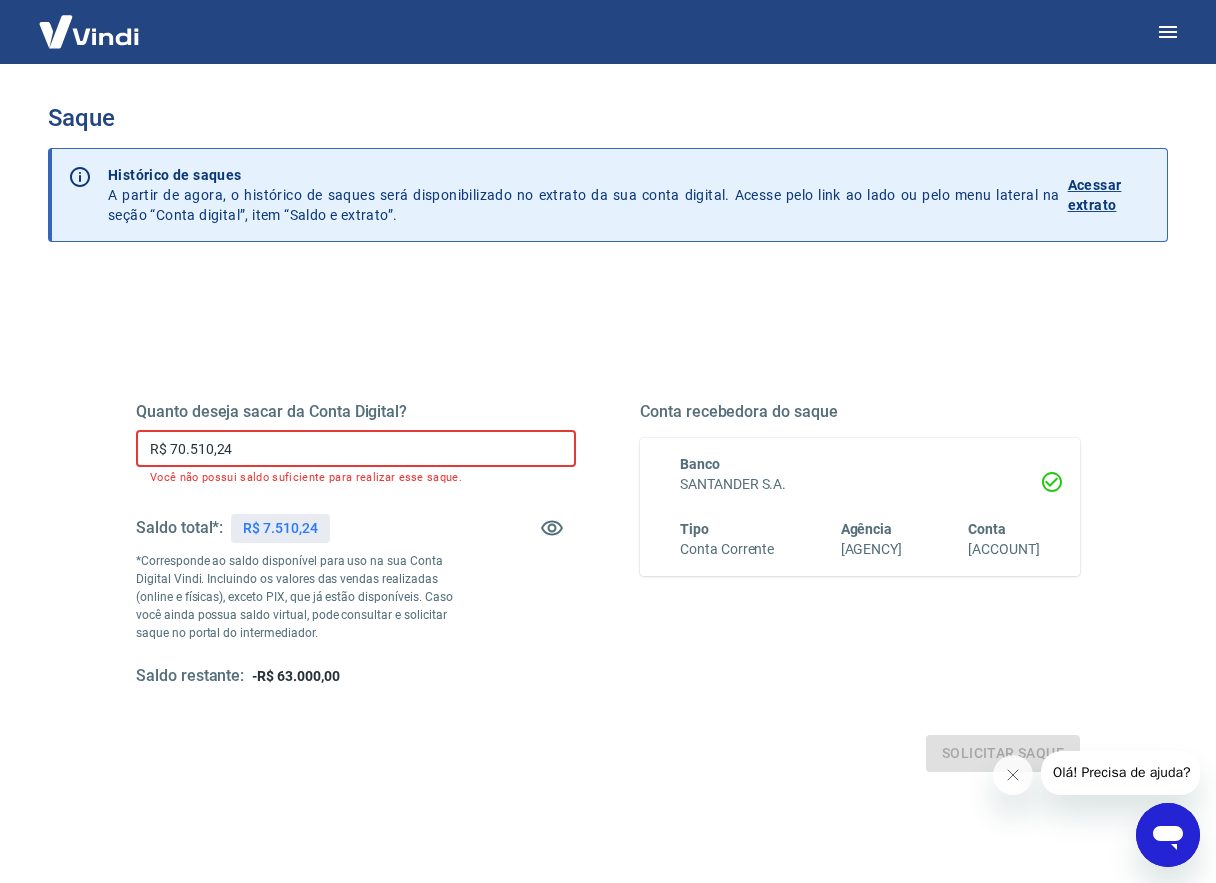 drag, startPoint x: 248, startPoint y: 454, endPoint x: 124, endPoint y: 460, distance: 124.14507 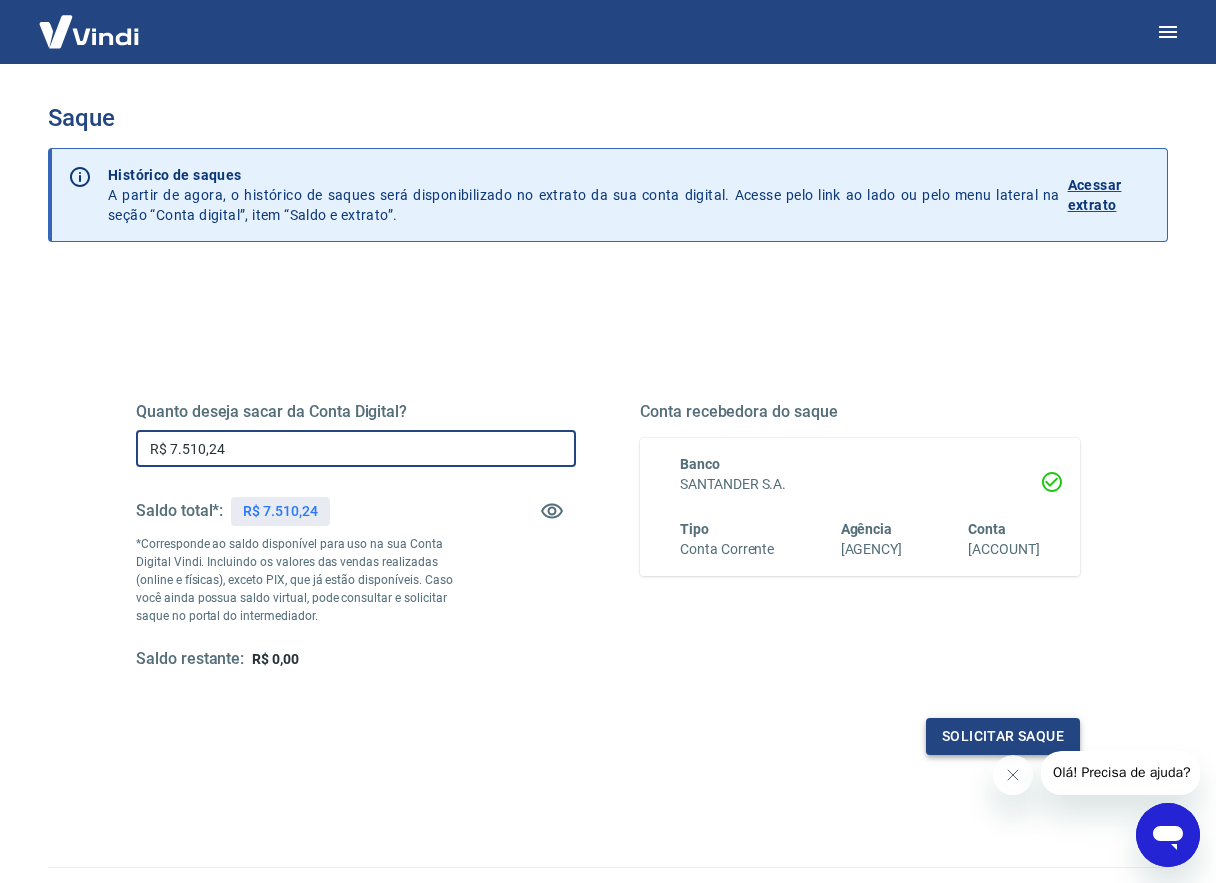 type on "R$ 7.510,24" 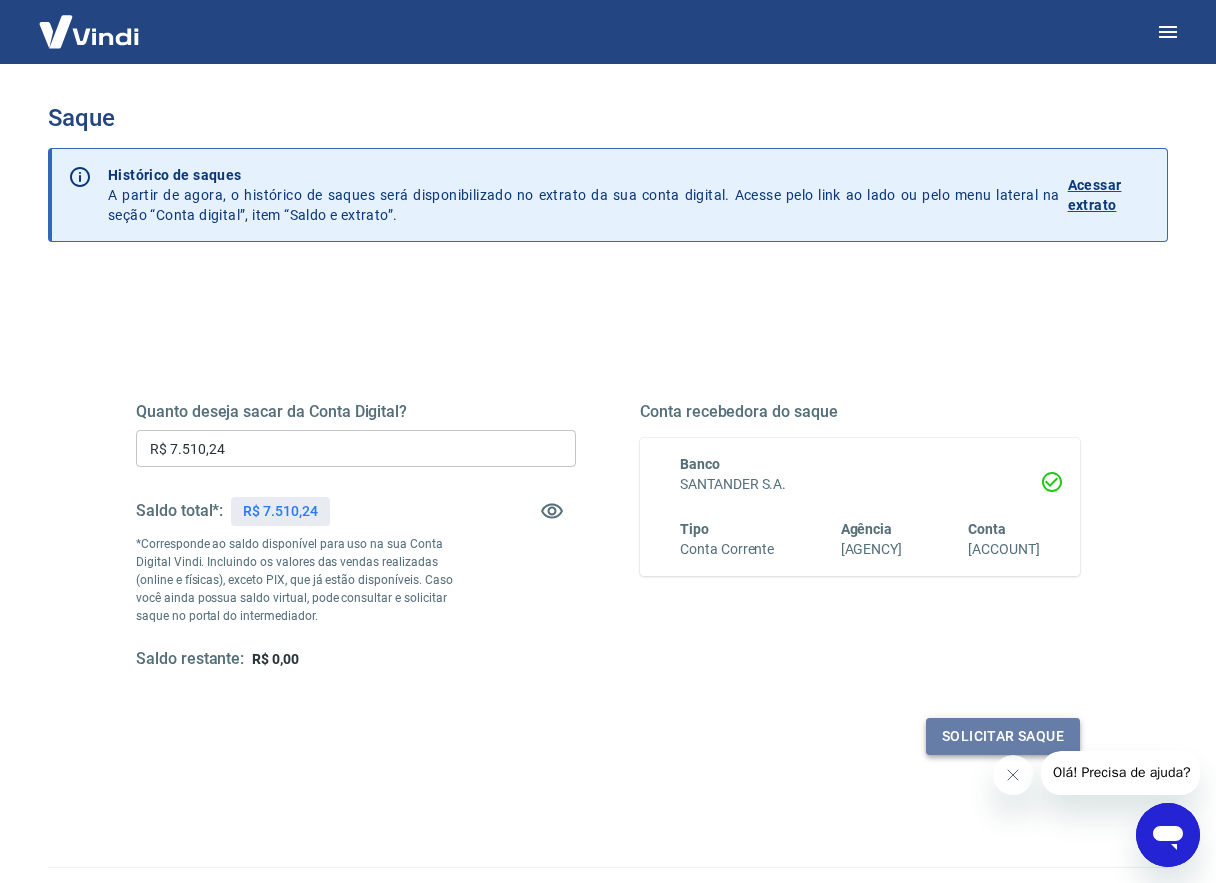 click on "Solicitar saque" at bounding box center [1003, 736] 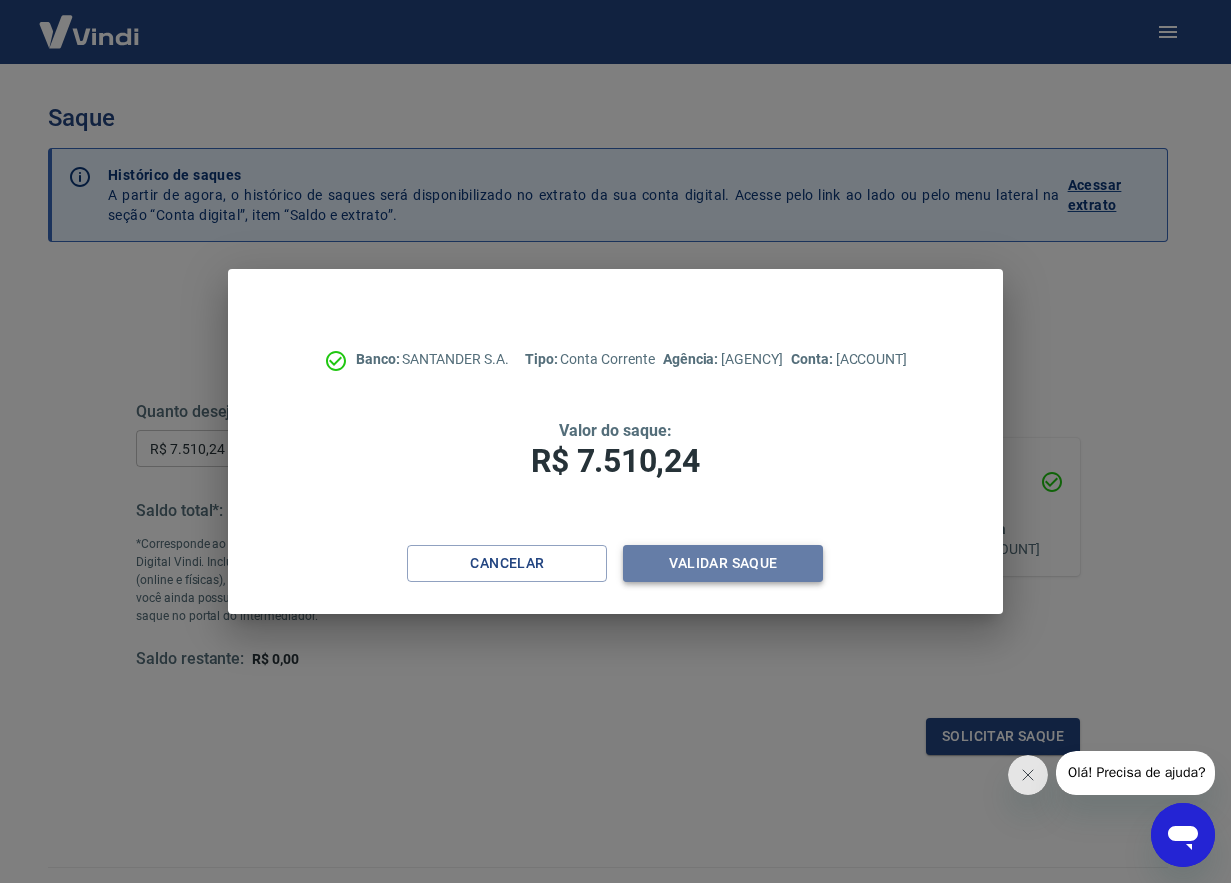 click on "Validar saque" at bounding box center [723, 563] 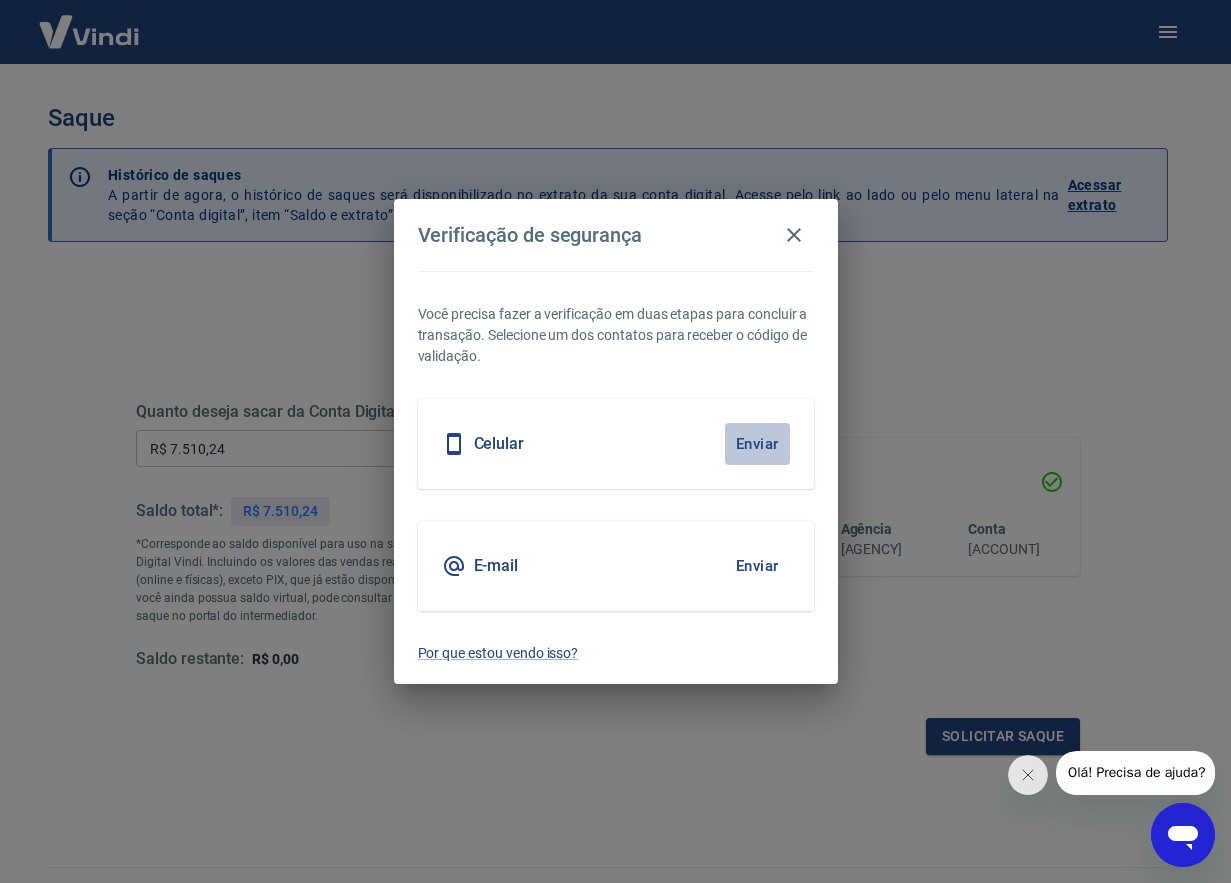 click on "Enviar" at bounding box center [757, 444] 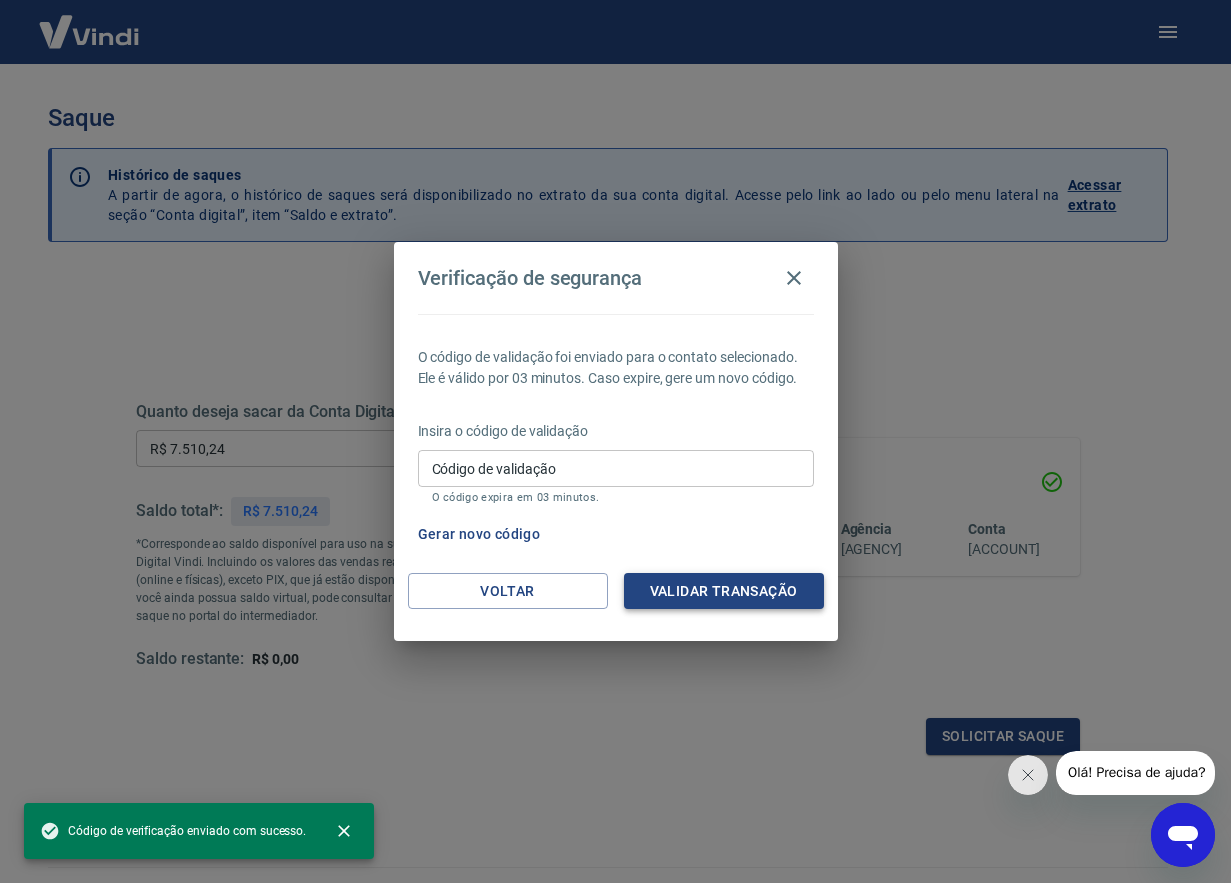 click on "Validar transação" at bounding box center [724, 591] 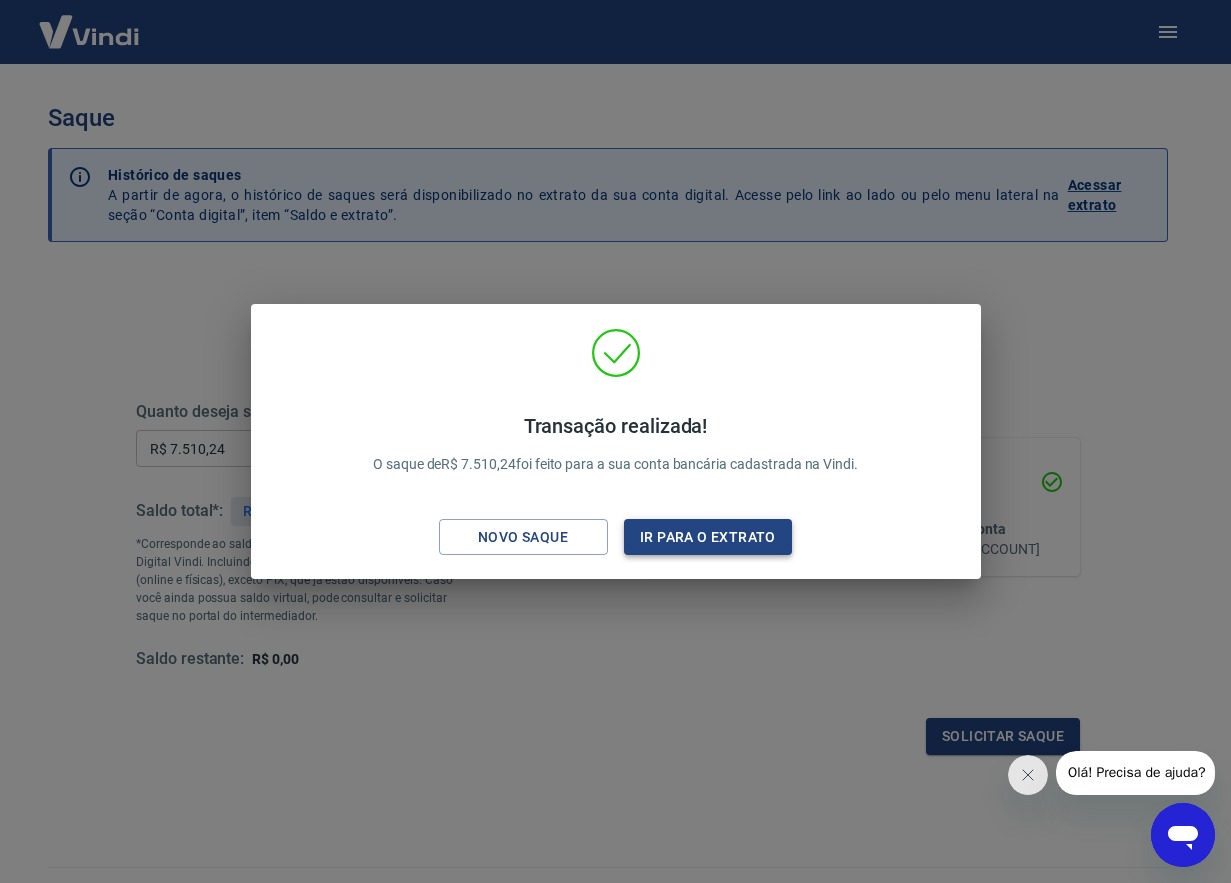 click on "Ir para o extrato" at bounding box center (708, 537) 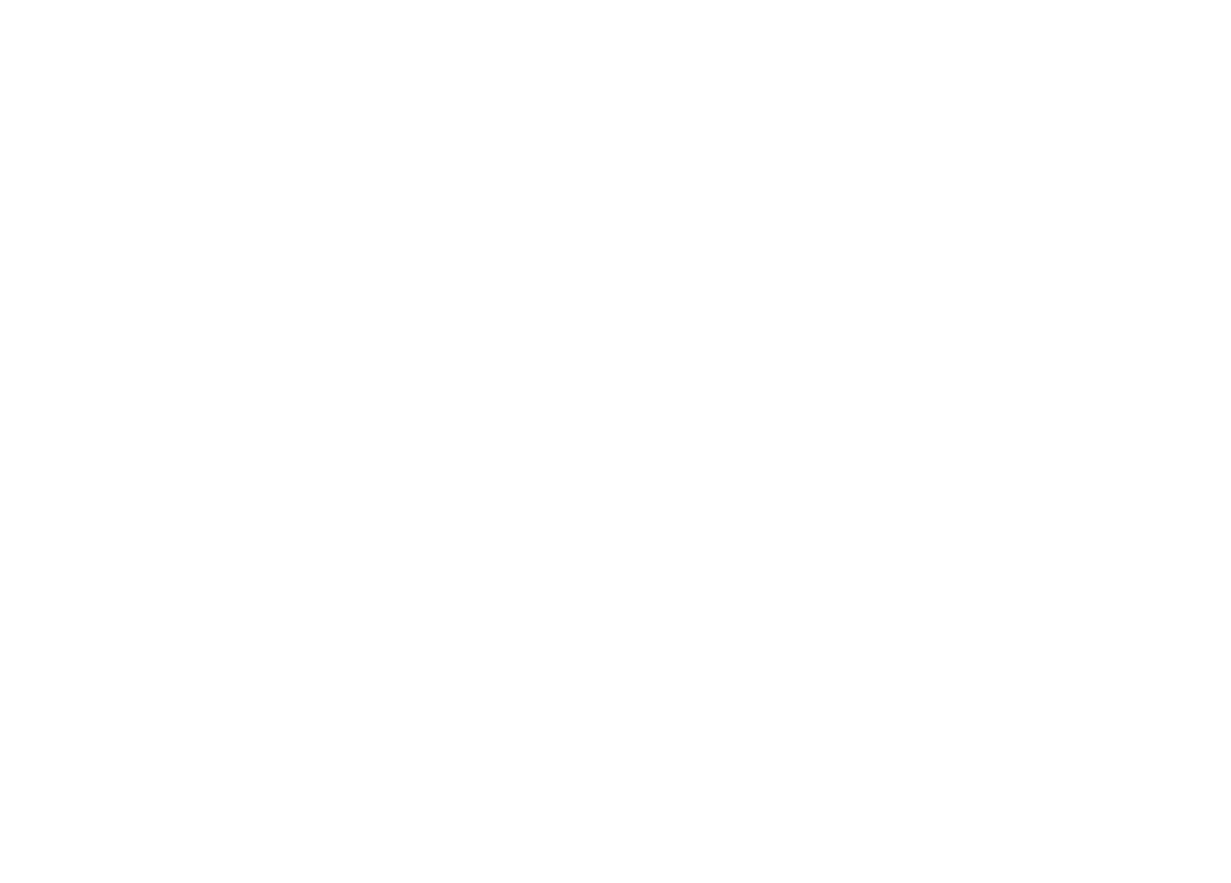 scroll, scrollTop: 0, scrollLeft: 0, axis: both 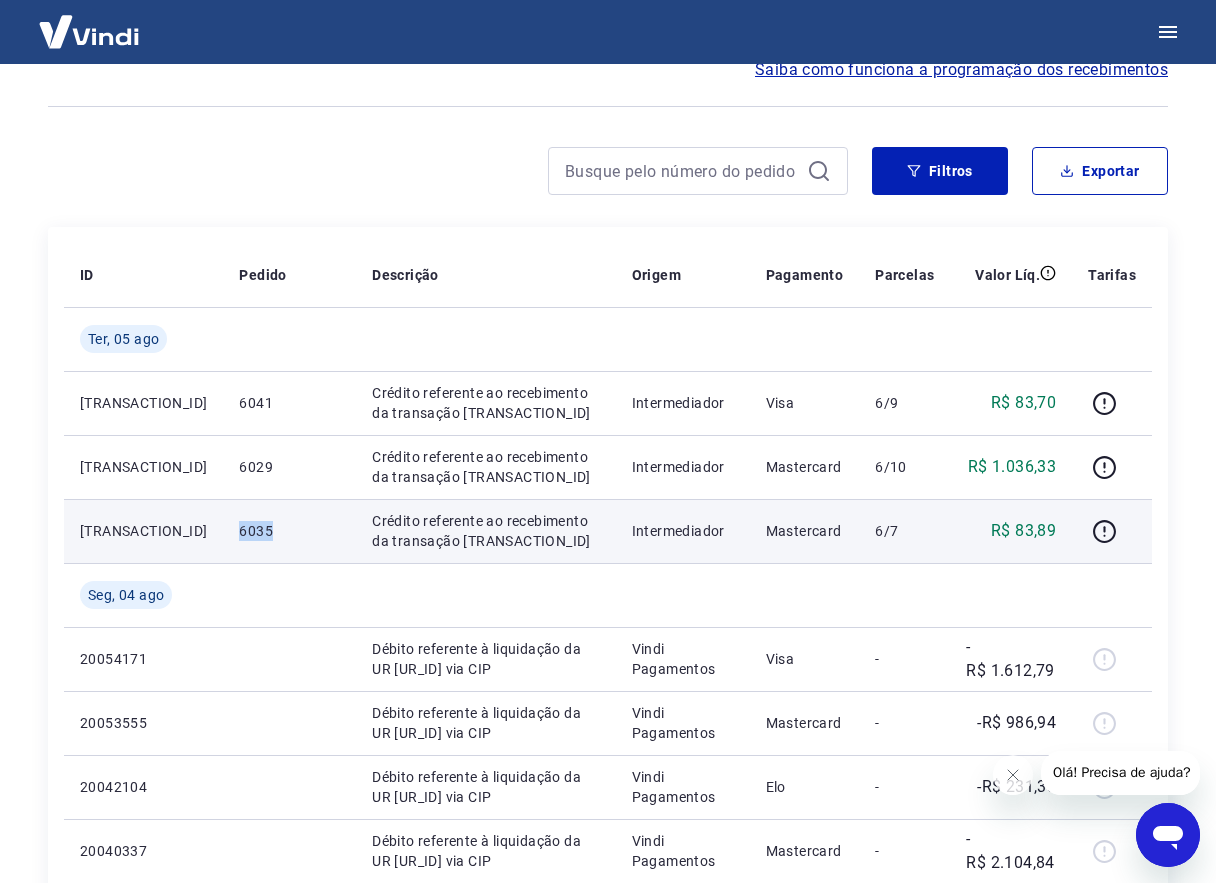 drag, startPoint x: 200, startPoint y: 532, endPoint x: 252, endPoint y: 526, distance: 52.34501 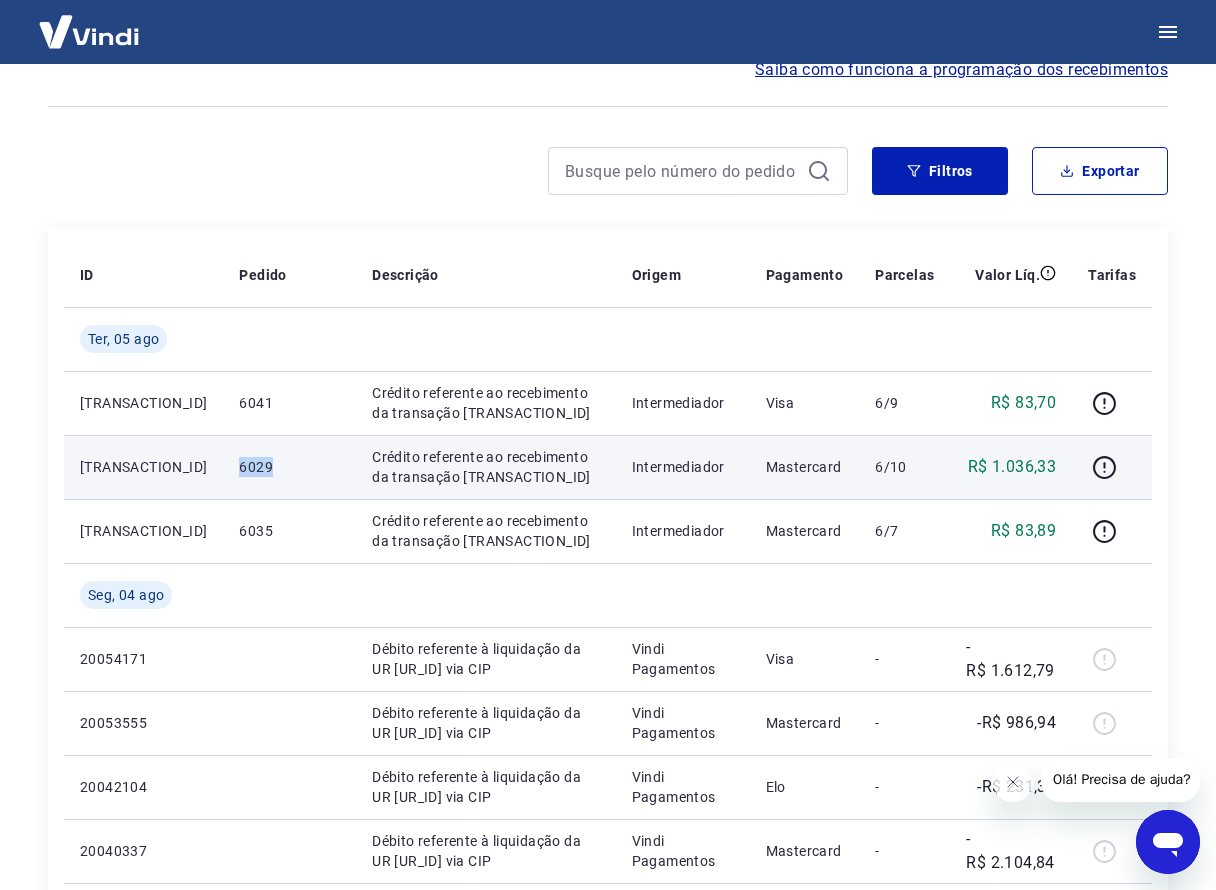 drag, startPoint x: 209, startPoint y: 470, endPoint x: 247, endPoint y: 463, distance: 38.63936 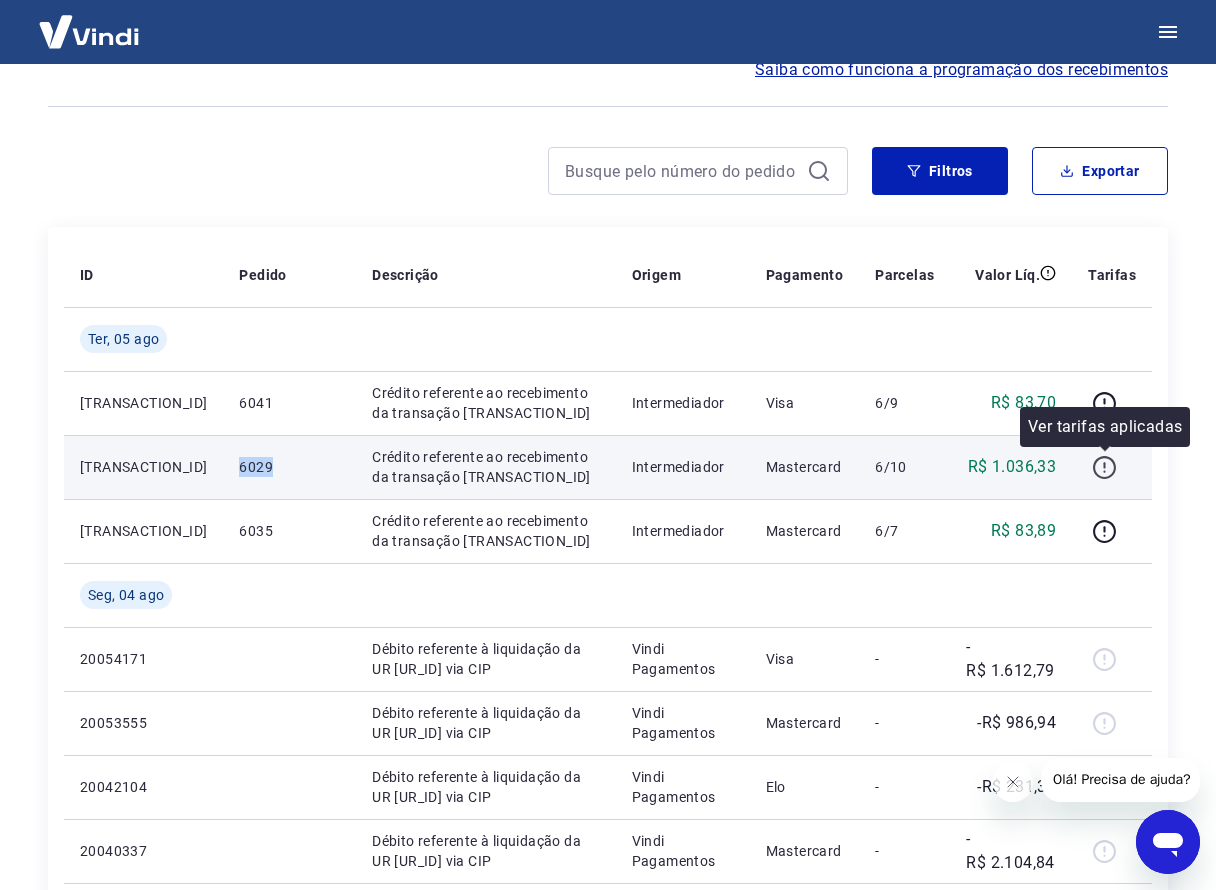 click 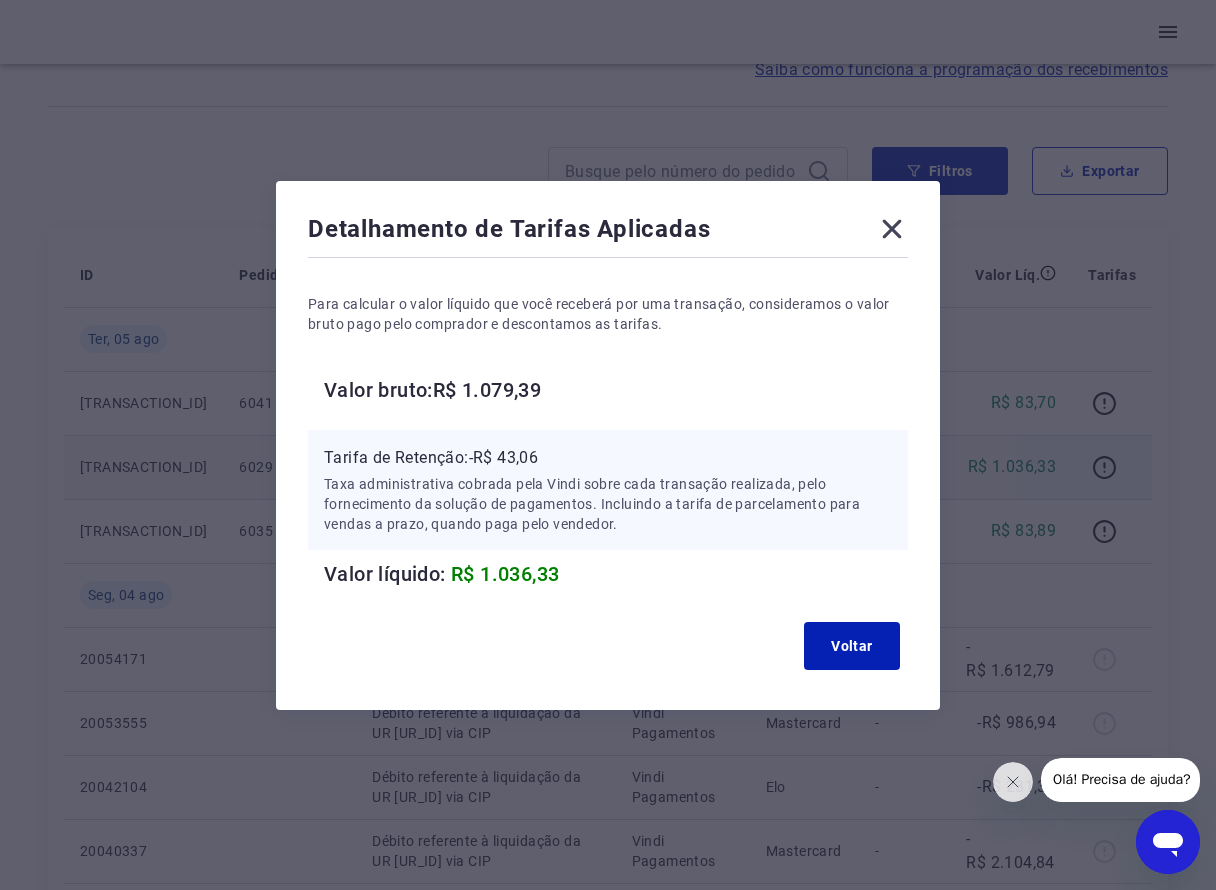 click 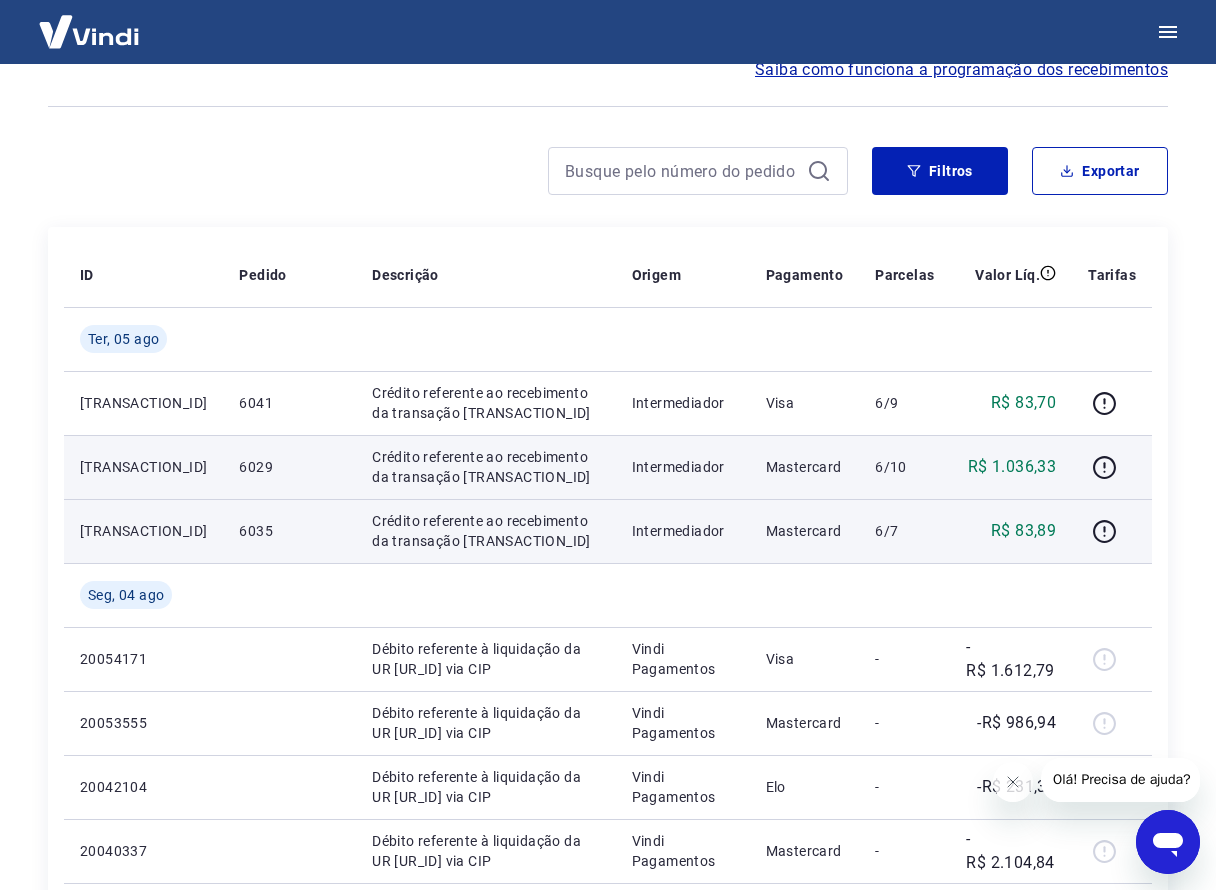 click on "6035" at bounding box center [289, 531] 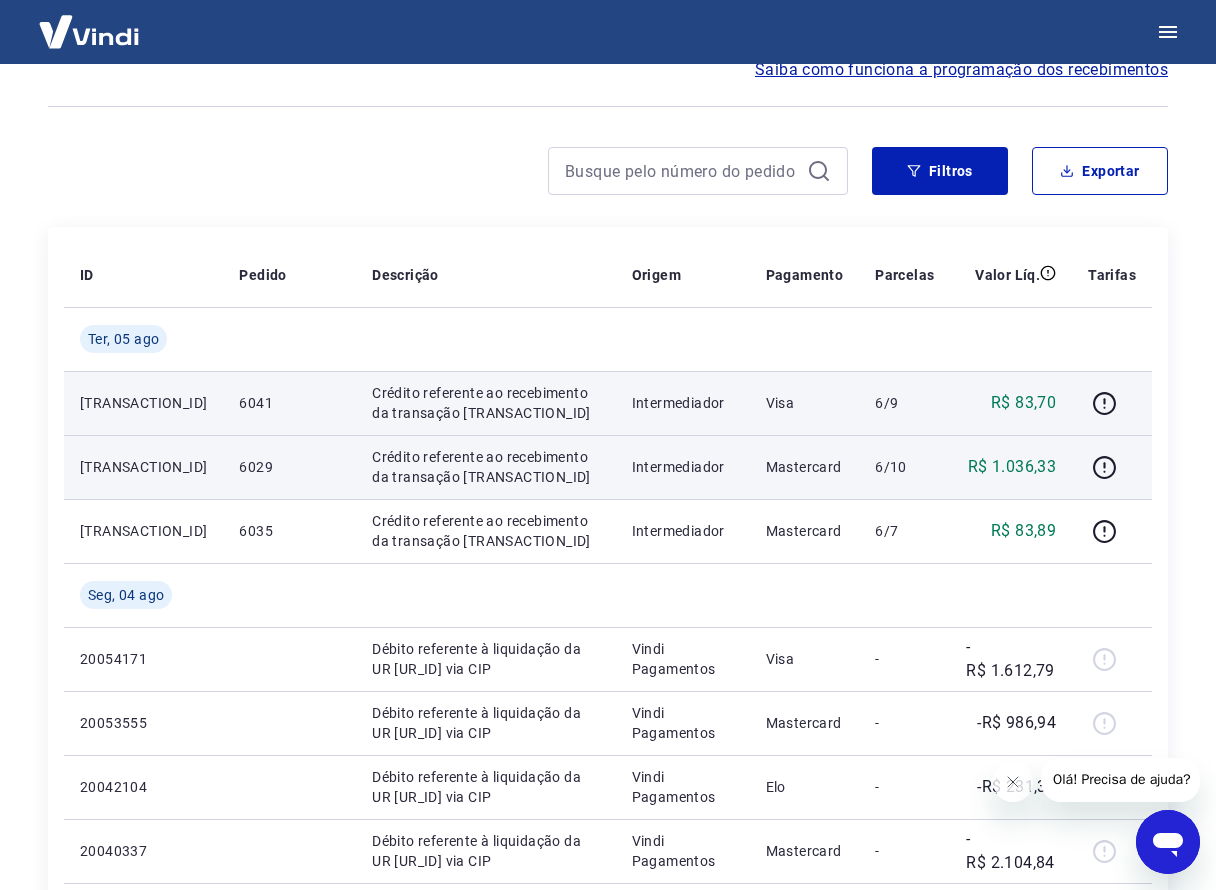 drag, startPoint x: 212, startPoint y: 541, endPoint x: 213, endPoint y: 413, distance: 128.0039 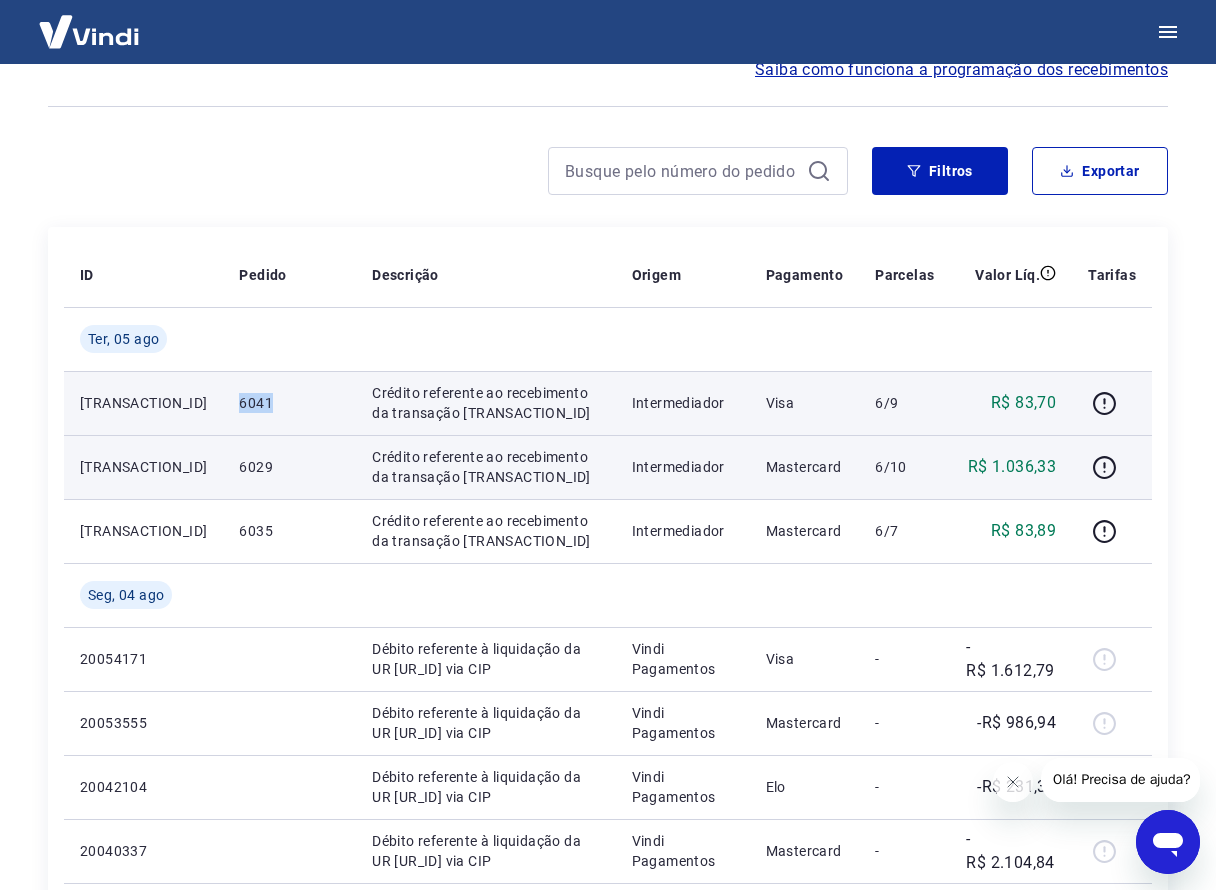 drag, startPoint x: 213, startPoint y: 404, endPoint x: 246, endPoint y: 396, distance: 33.955853 